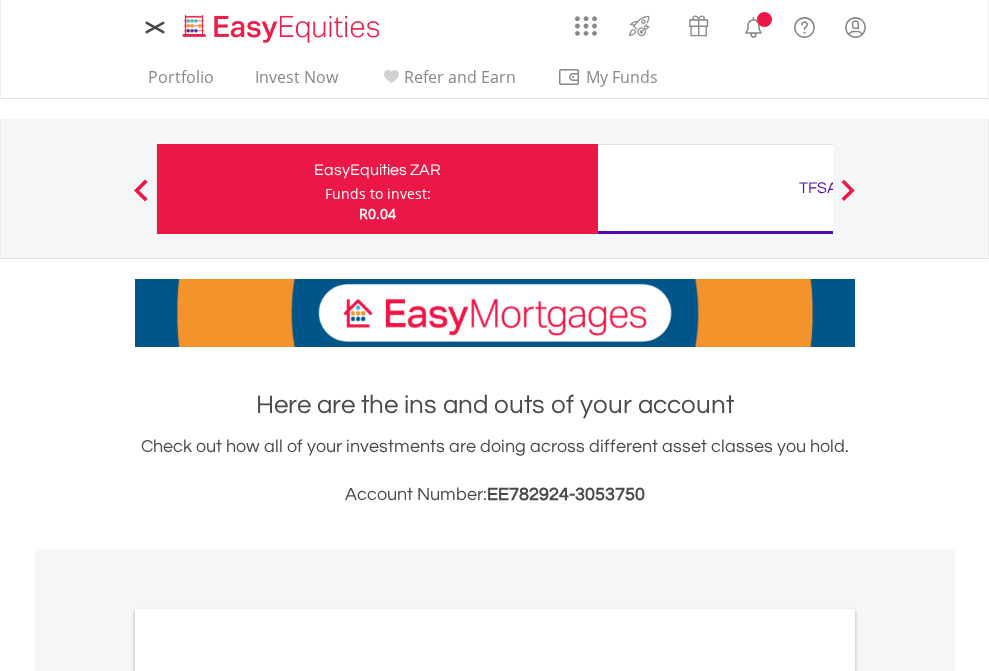 scroll, scrollTop: 0, scrollLeft: 0, axis: both 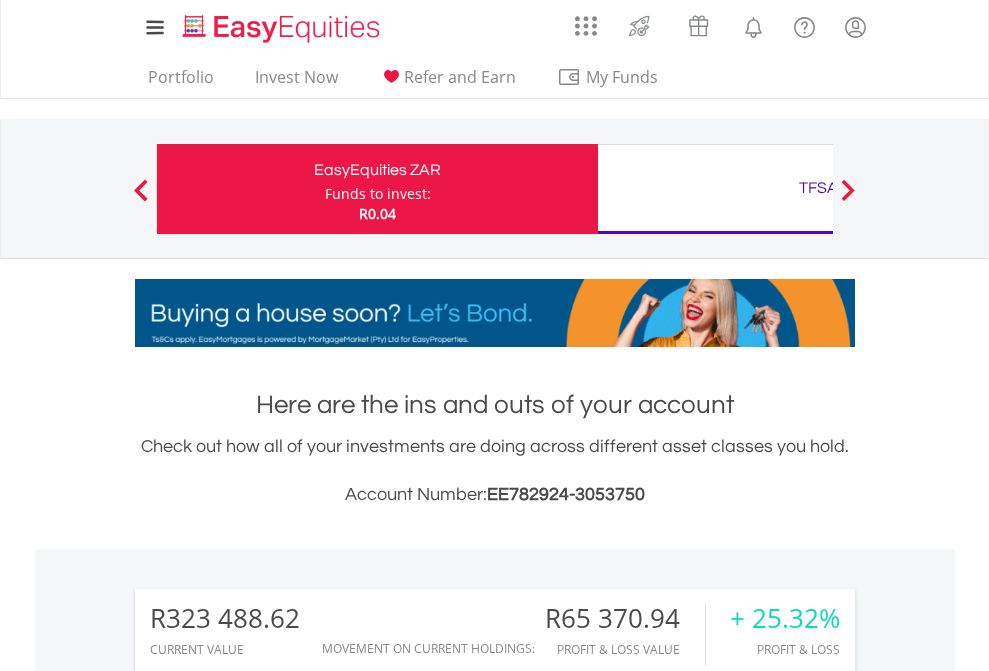 click on "Funds to invest:" at bounding box center (378, 194) 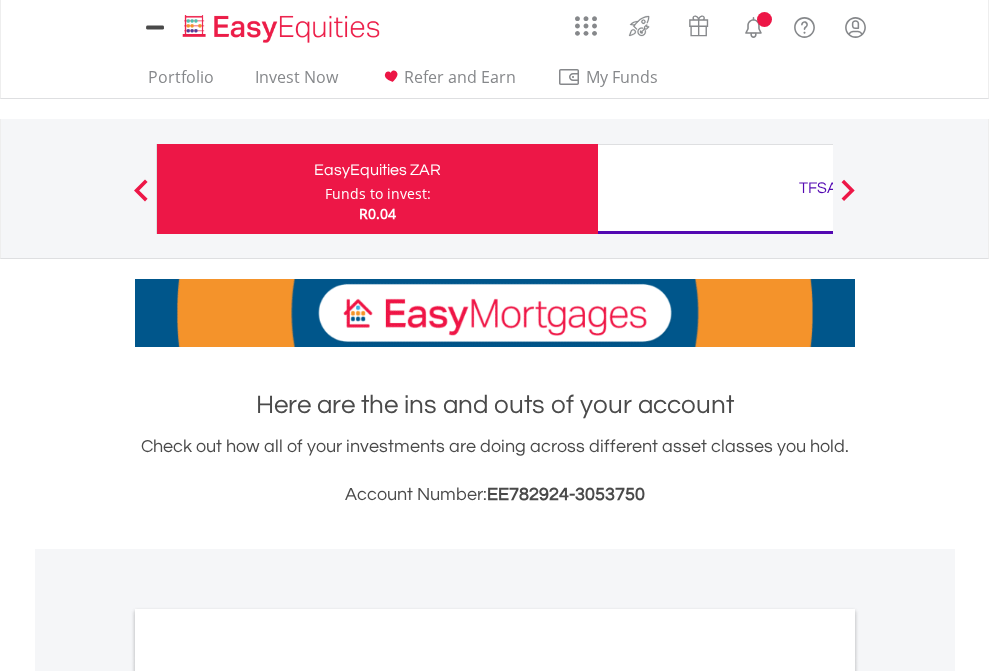scroll, scrollTop: 0, scrollLeft: 0, axis: both 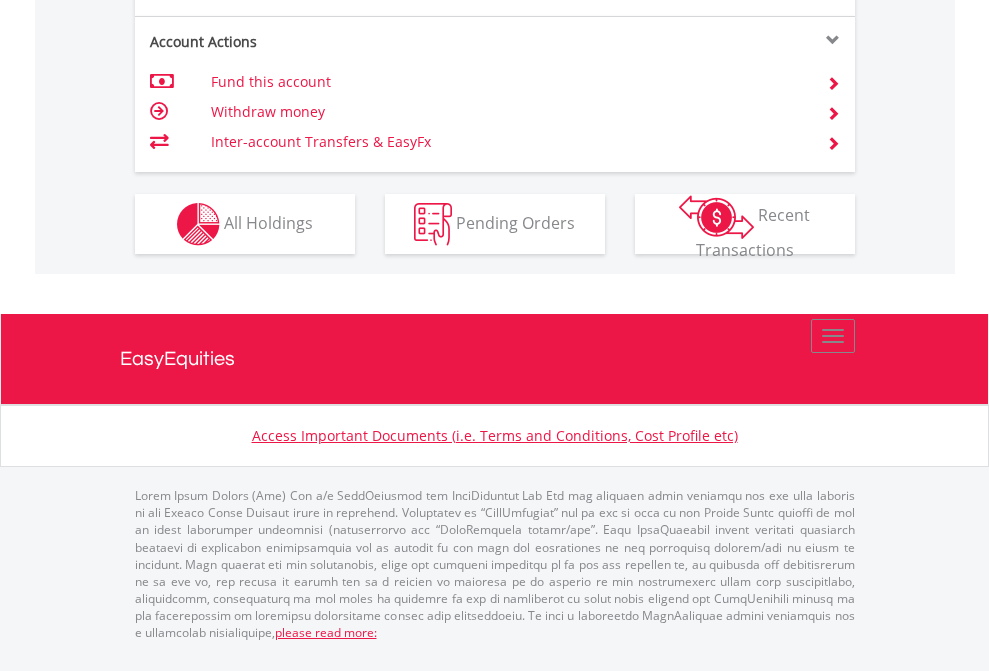 click on "Investment types" at bounding box center [706, -337] 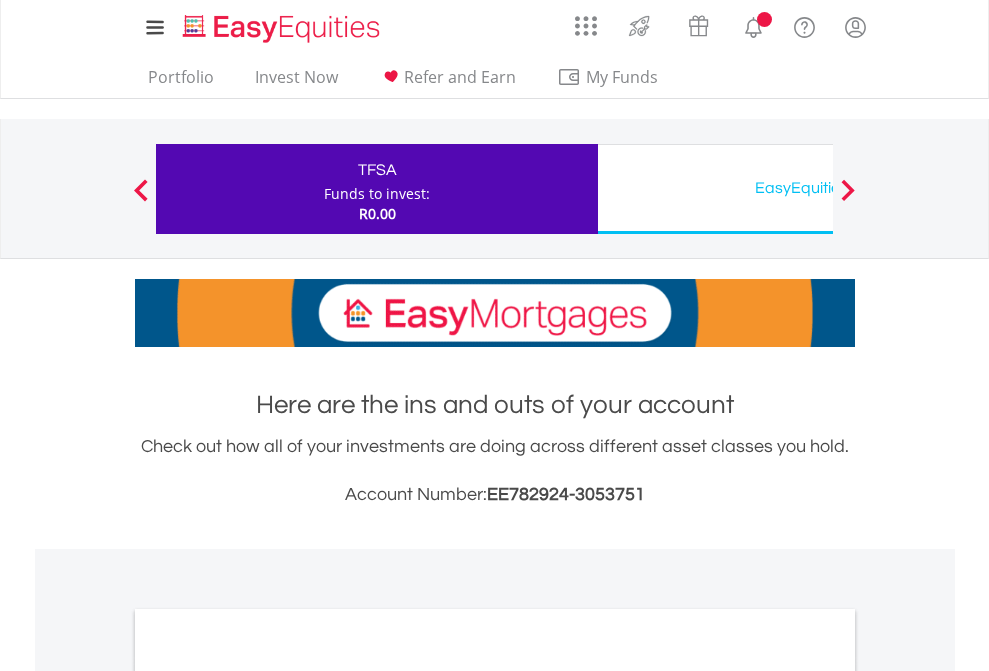 scroll, scrollTop: 0, scrollLeft: 0, axis: both 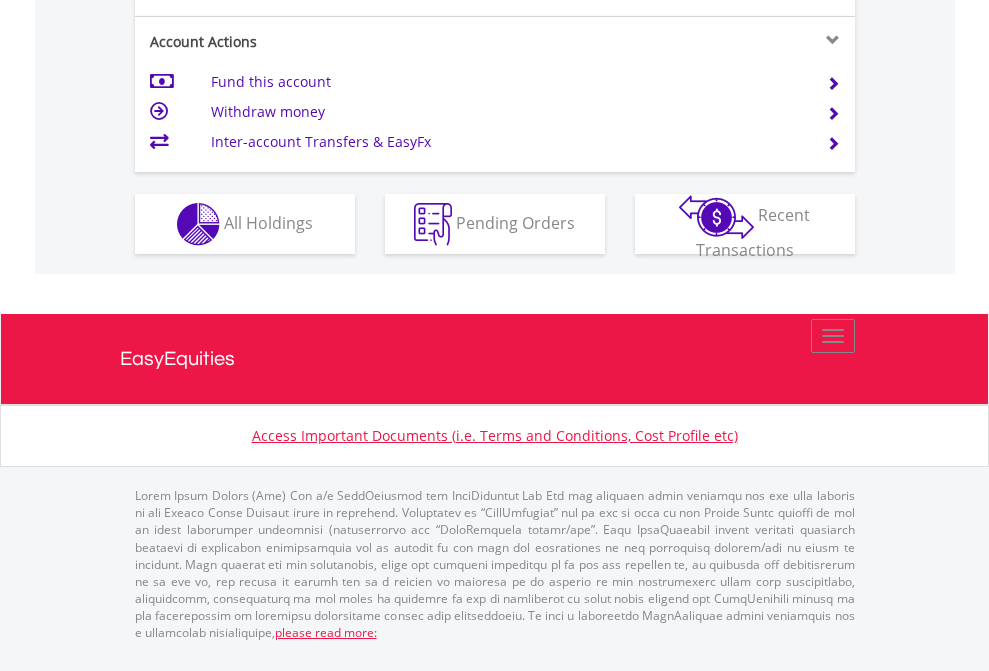 click on "Investment types" at bounding box center [706, -337] 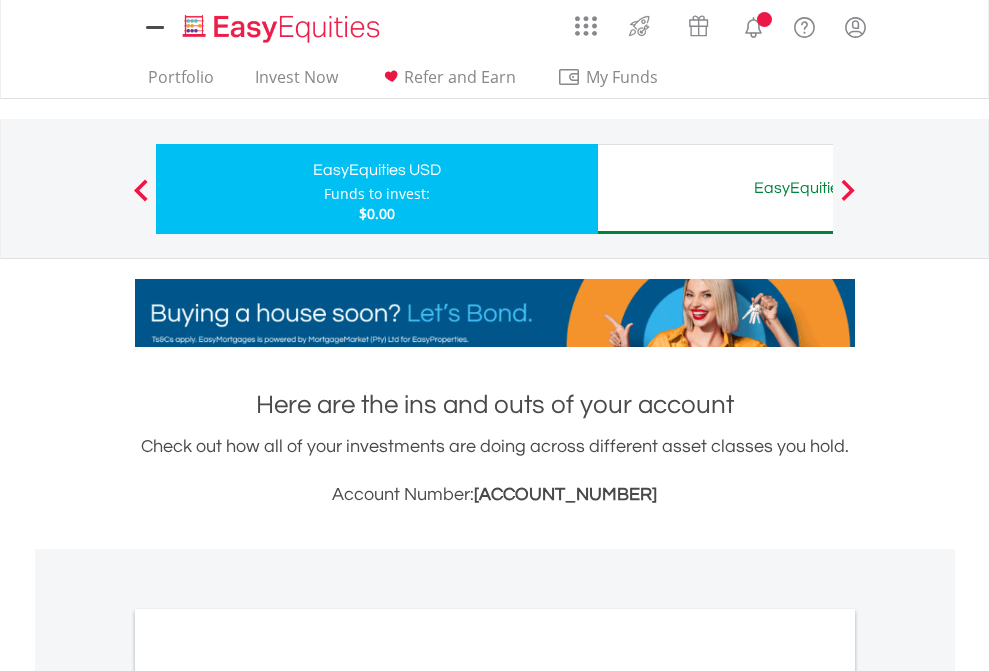 scroll, scrollTop: 0, scrollLeft: 0, axis: both 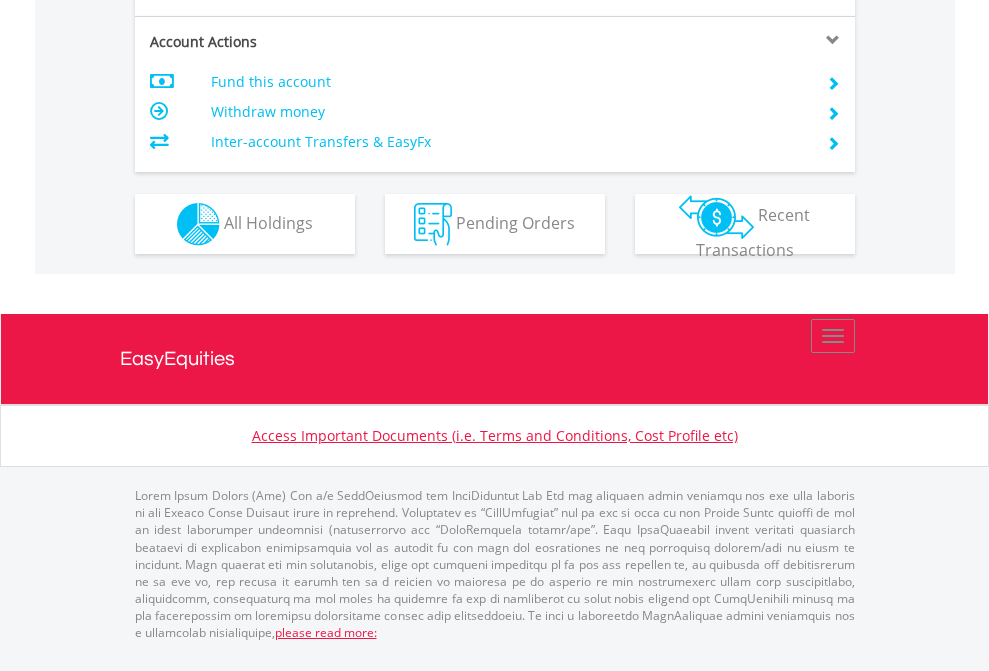 click on "Investment types" at bounding box center [706, -337] 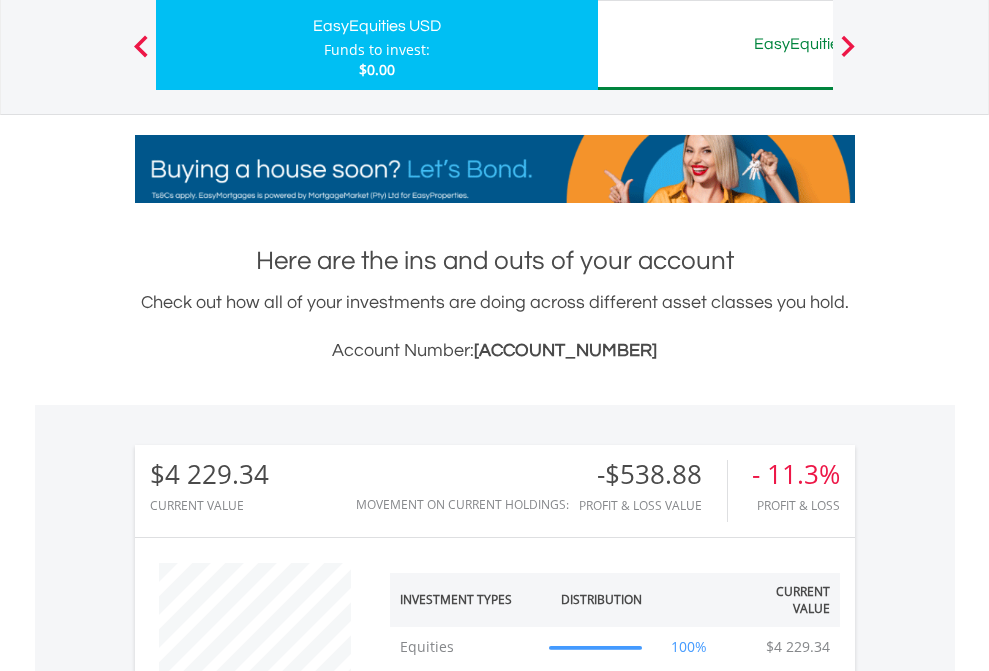 click on "EasyEquities AUD" at bounding box center [818, 44] 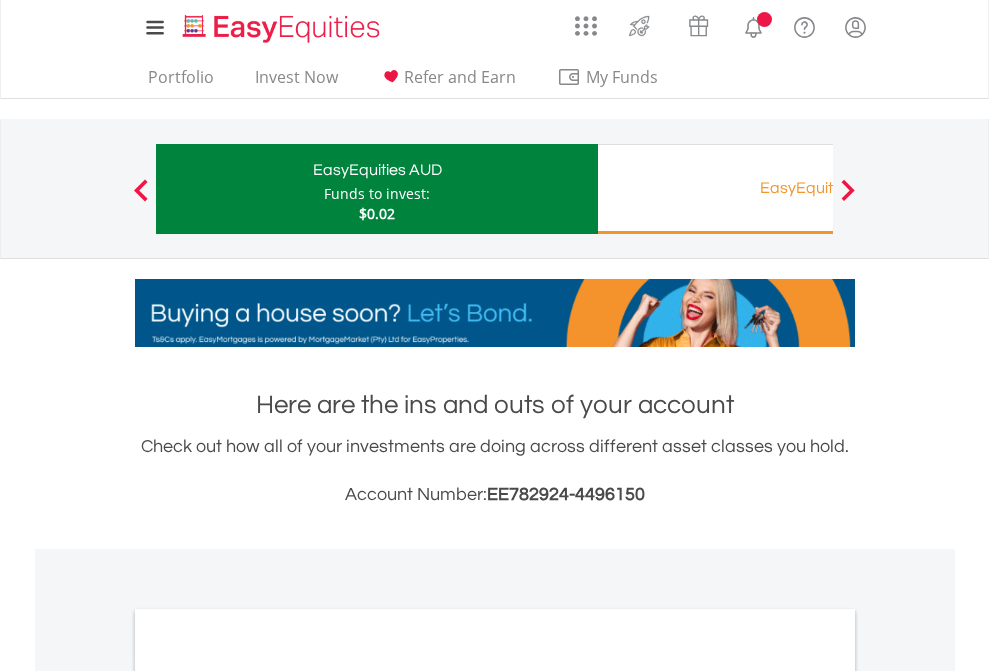 scroll, scrollTop: 0, scrollLeft: 0, axis: both 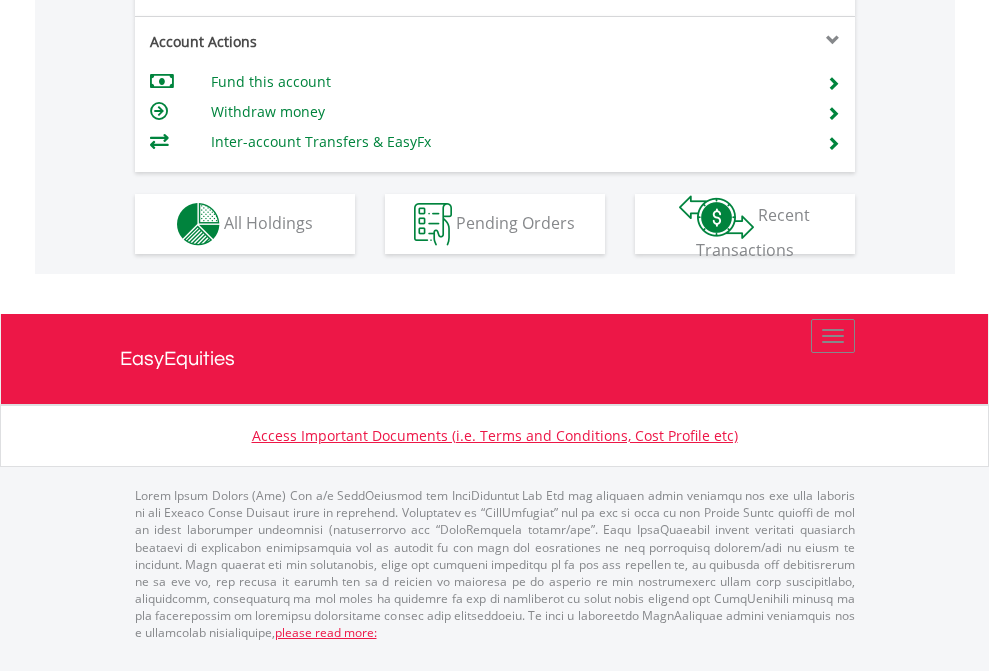 click on "Investment types" at bounding box center (706, -337) 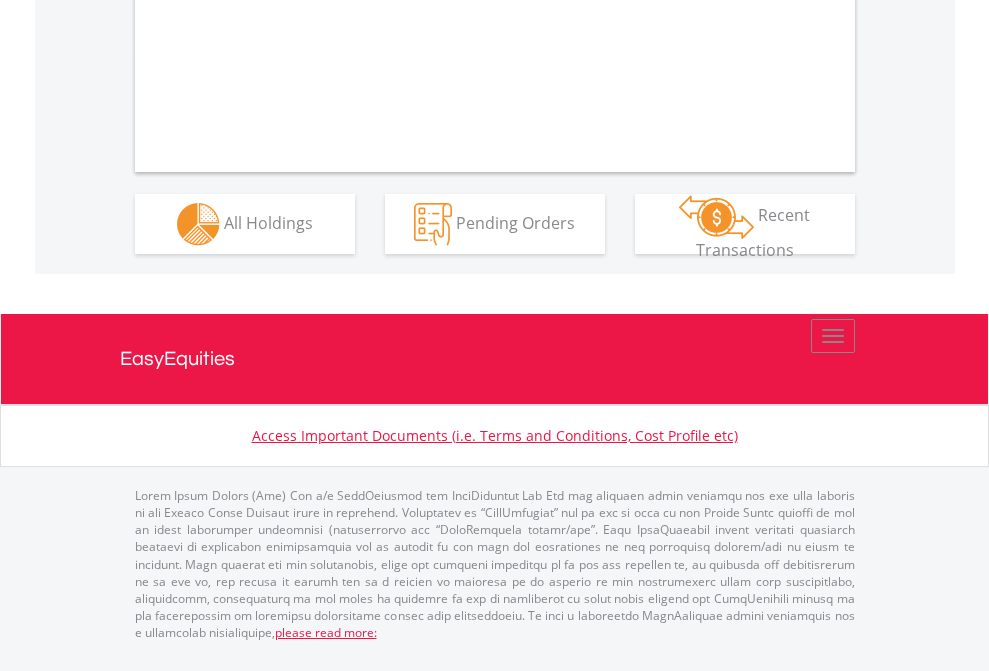 scroll, scrollTop: 2074, scrollLeft: 0, axis: vertical 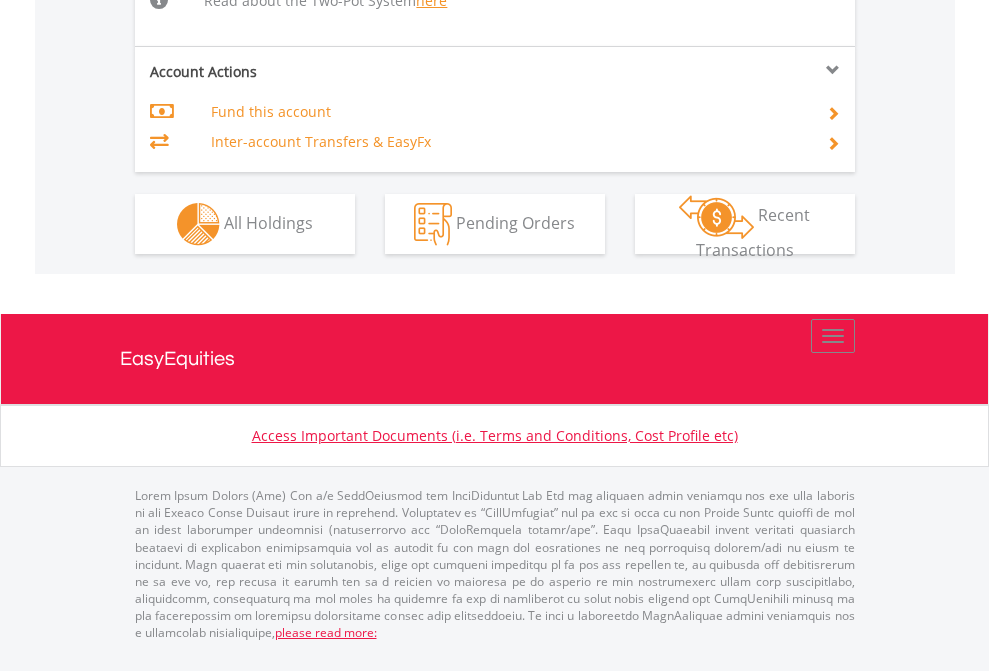 click on "Investment types" at bounding box center (706, -498) 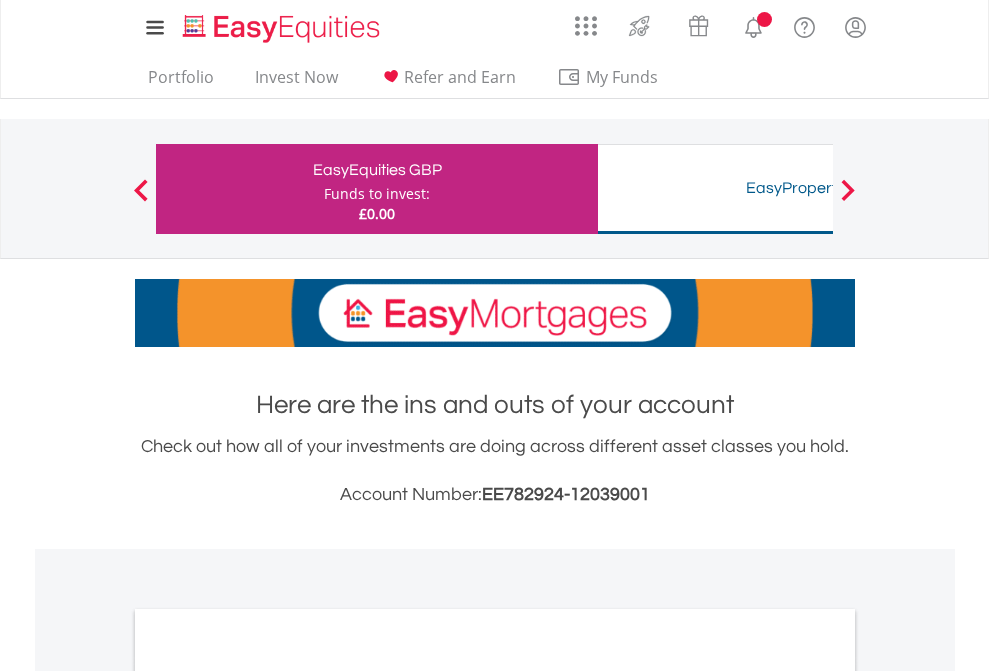 scroll, scrollTop: 0, scrollLeft: 0, axis: both 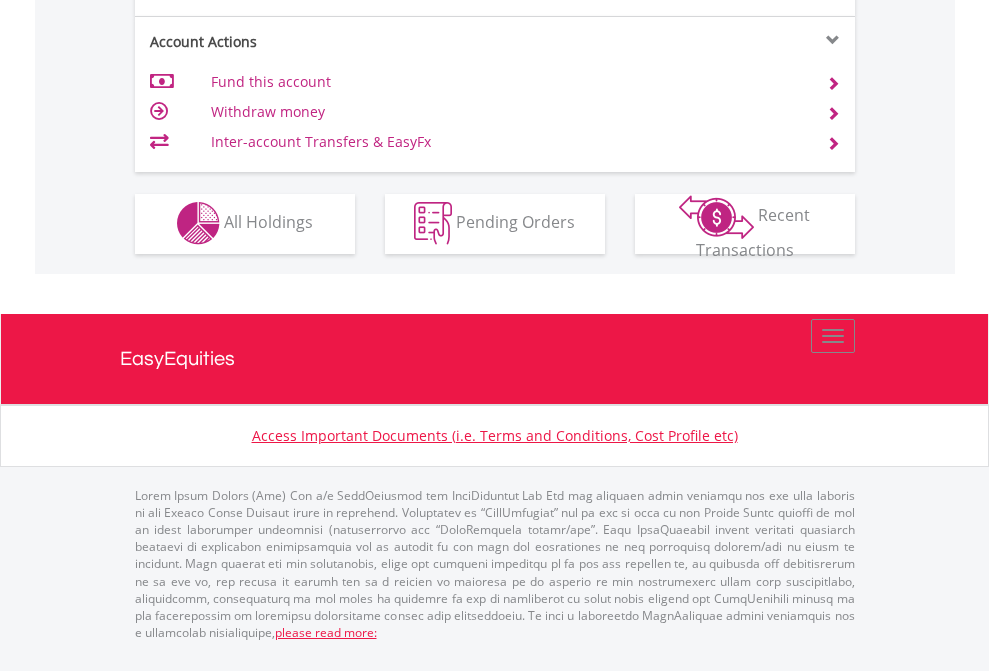 click on "Investment types" at bounding box center [706, -353] 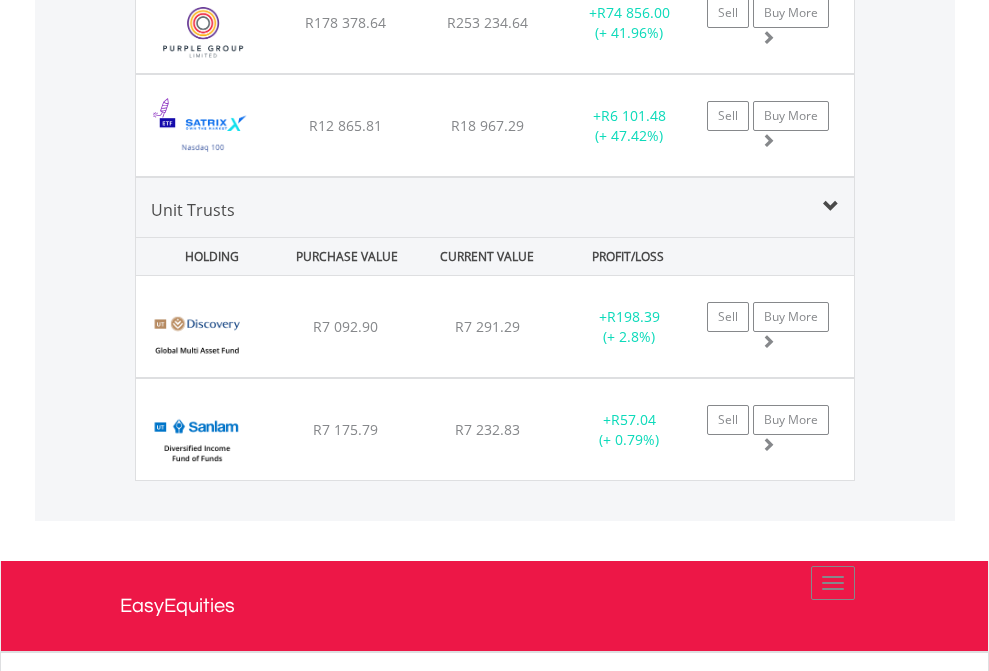 click on "TFSA" at bounding box center [818, -1745] 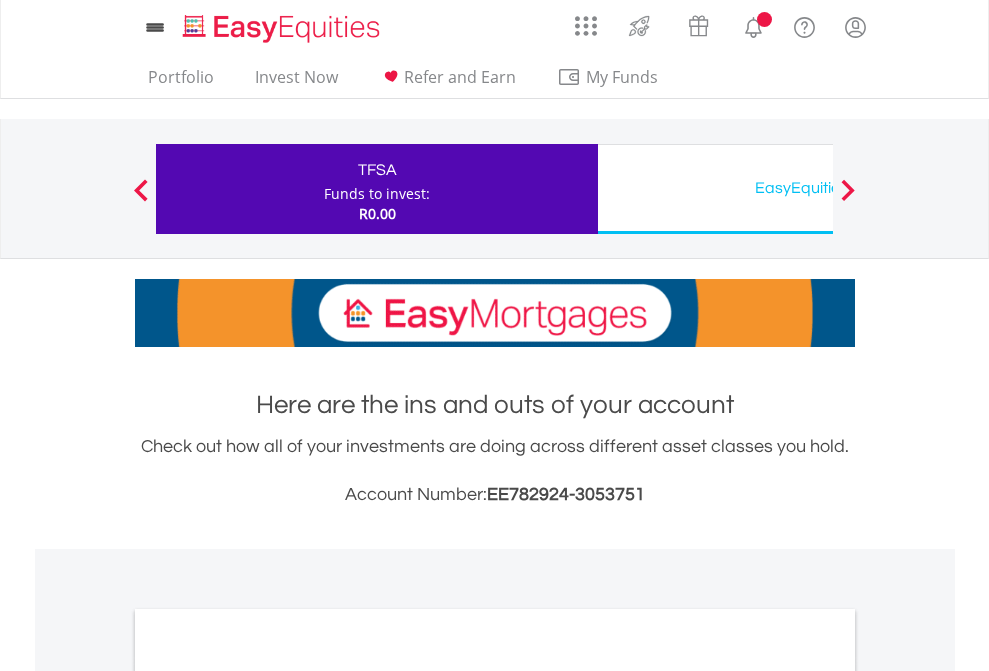 scroll, scrollTop: 1202, scrollLeft: 0, axis: vertical 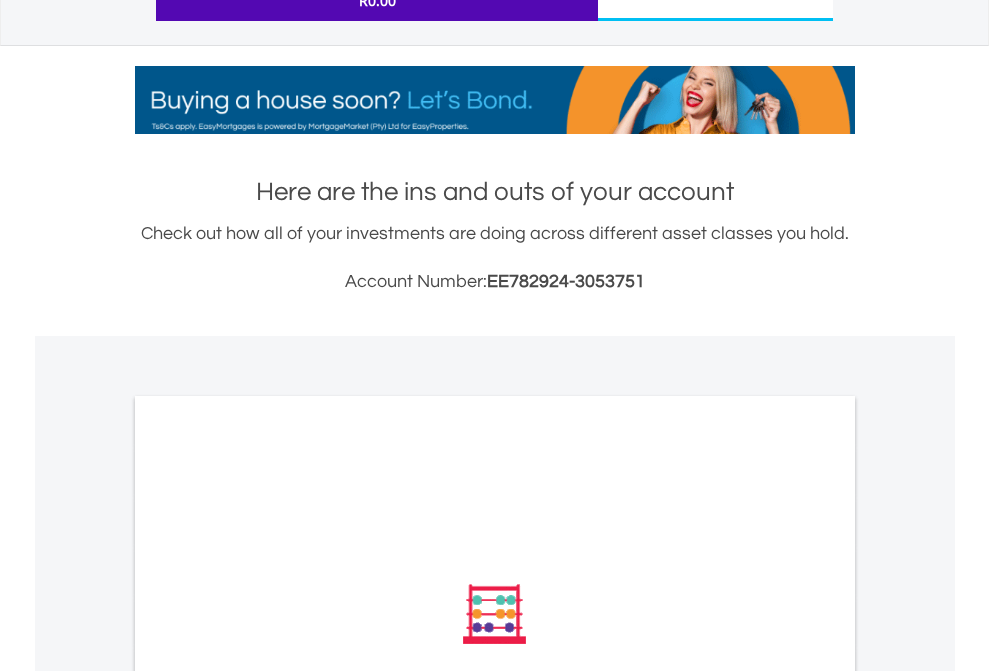 click on "All Holdings" at bounding box center (268, 883) 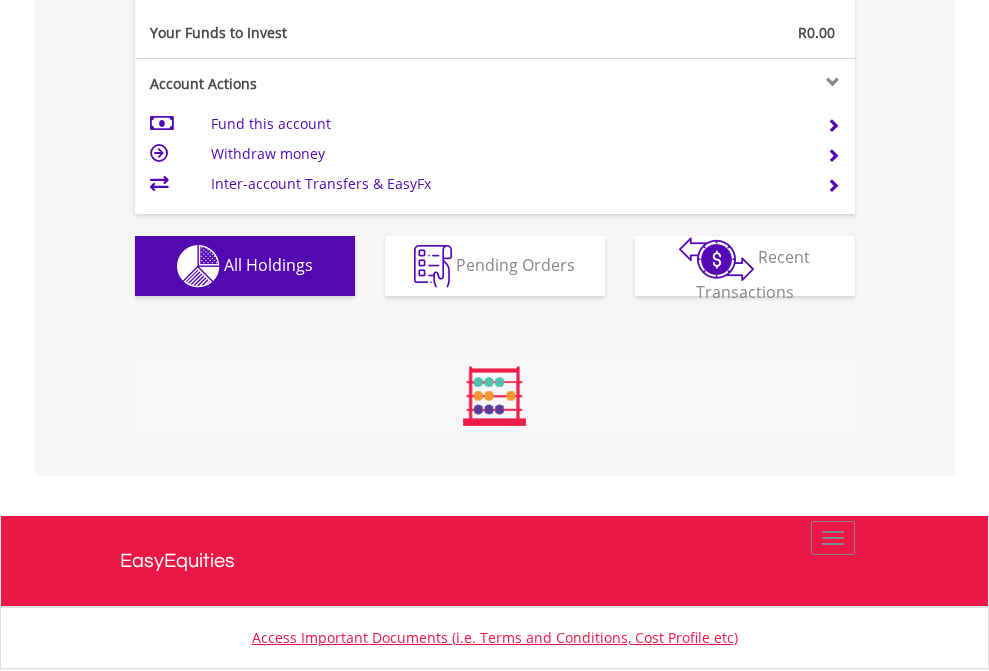 scroll, scrollTop: 999808, scrollLeft: 999687, axis: both 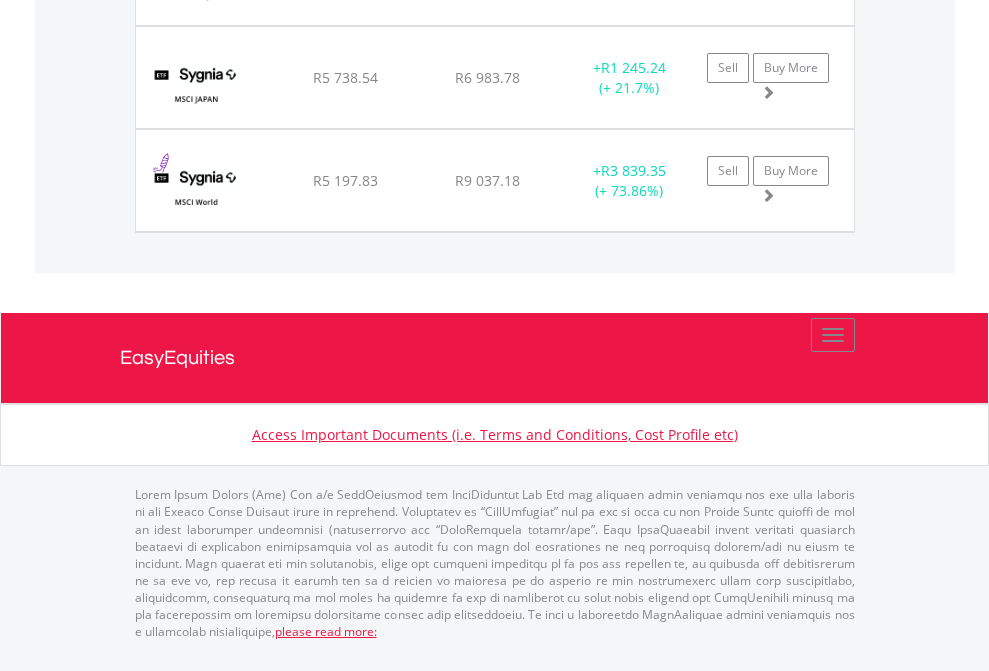 click on "EasyEquities USD" at bounding box center [818, -1854] 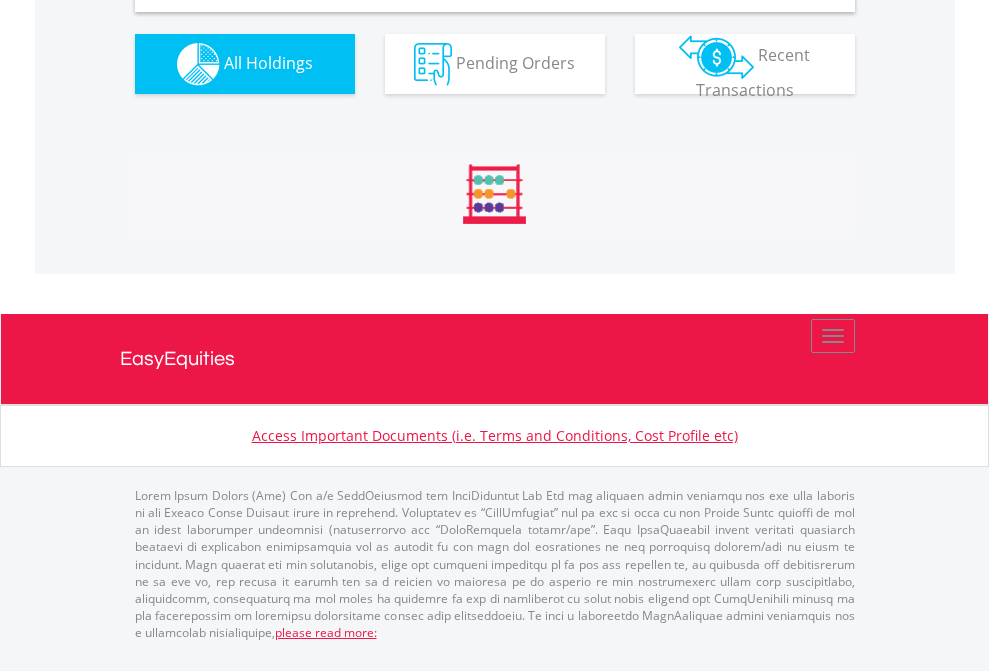 scroll, scrollTop: 1933, scrollLeft: 0, axis: vertical 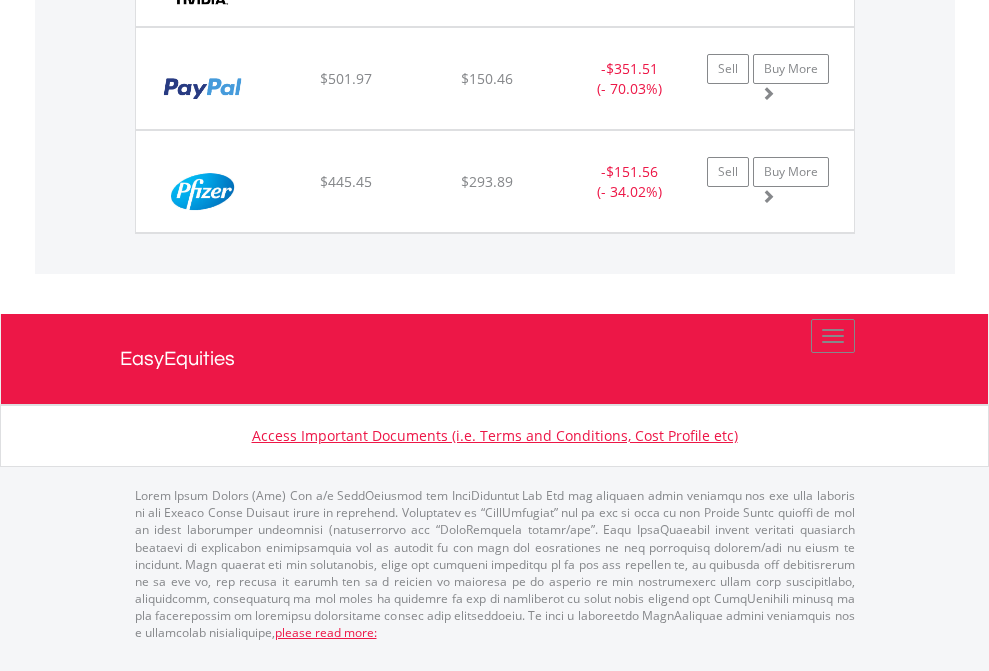 click on "EasyEquities AUD" at bounding box center [818, -1483] 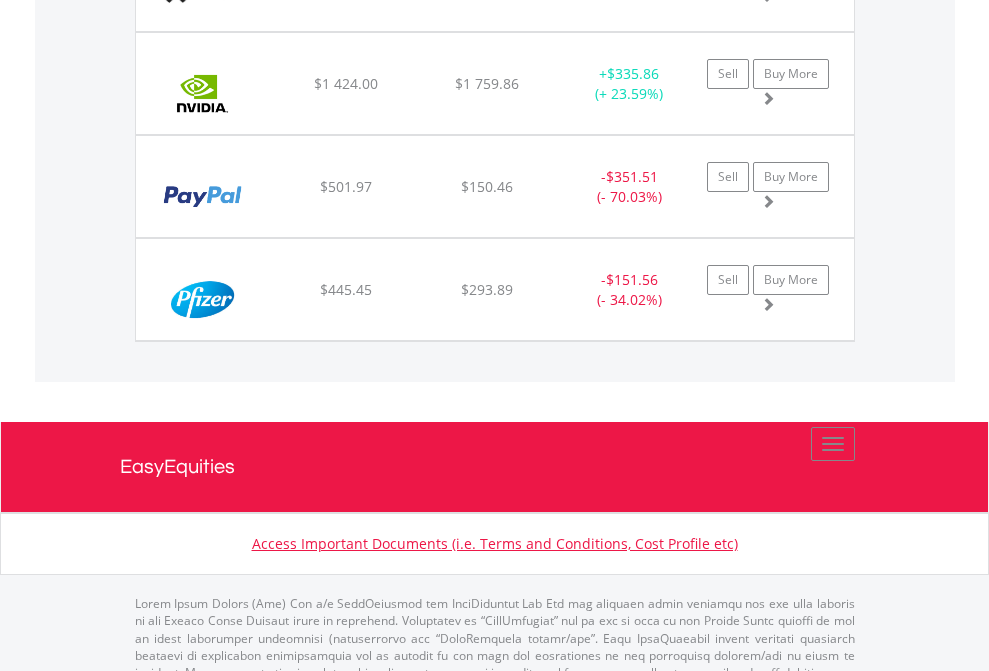 scroll, scrollTop: 144, scrollLeft: 0, axis: vertical 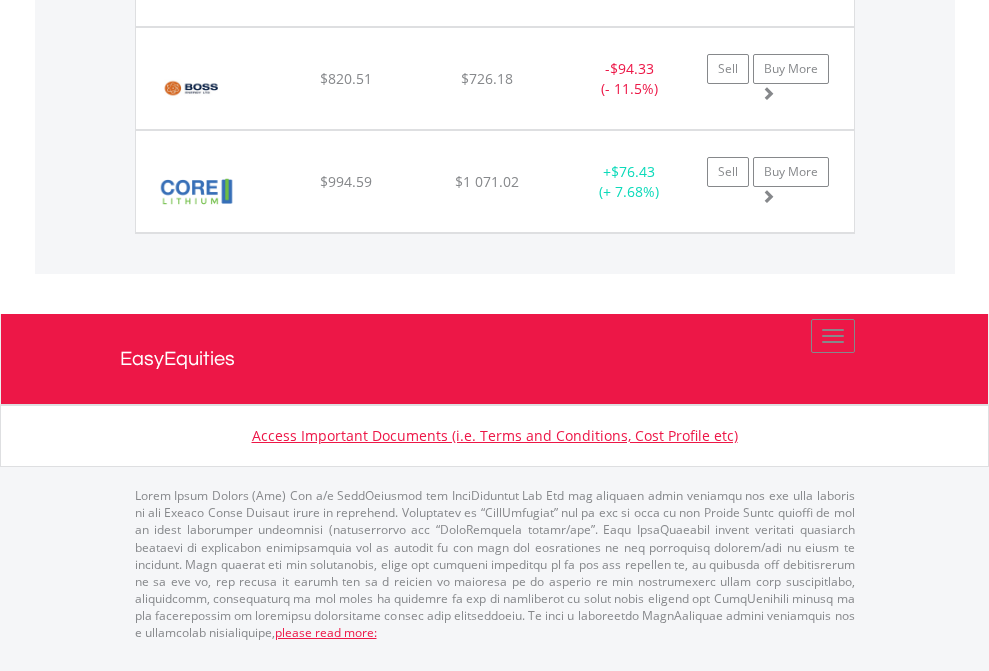 click on "EasyEquities RA" at bounding box center (818, -1277) 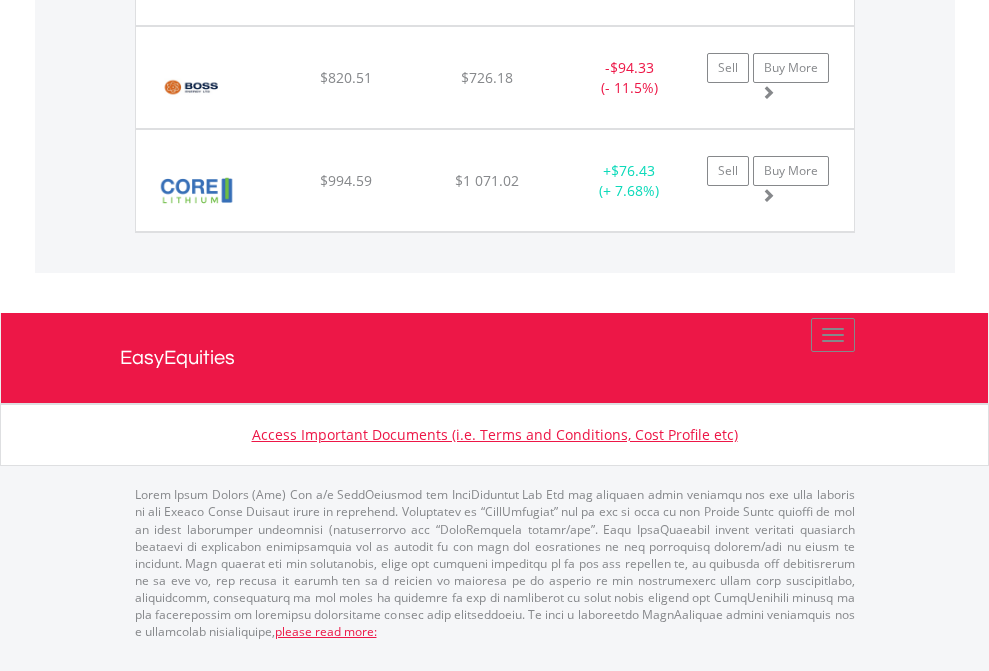 scroll, scrollTop: 144, scrollLeft: 0, axis: vertical 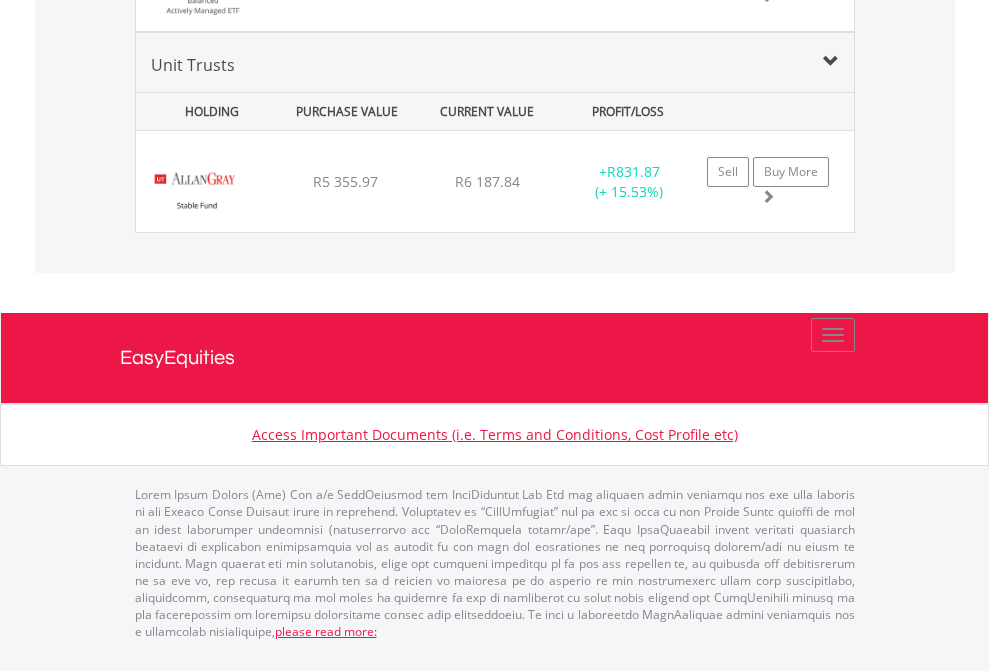 click on "EasyEquities GBP" at bounding box center (818, -1139) 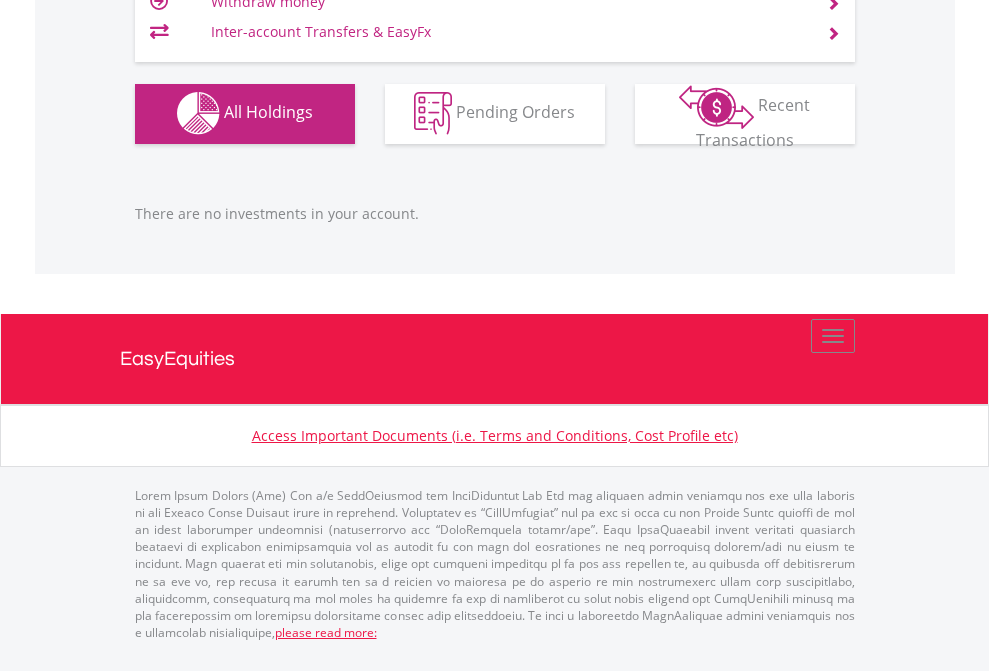 scroll, scrollTop: 1980, scrollLeft: 0, axis: vertical 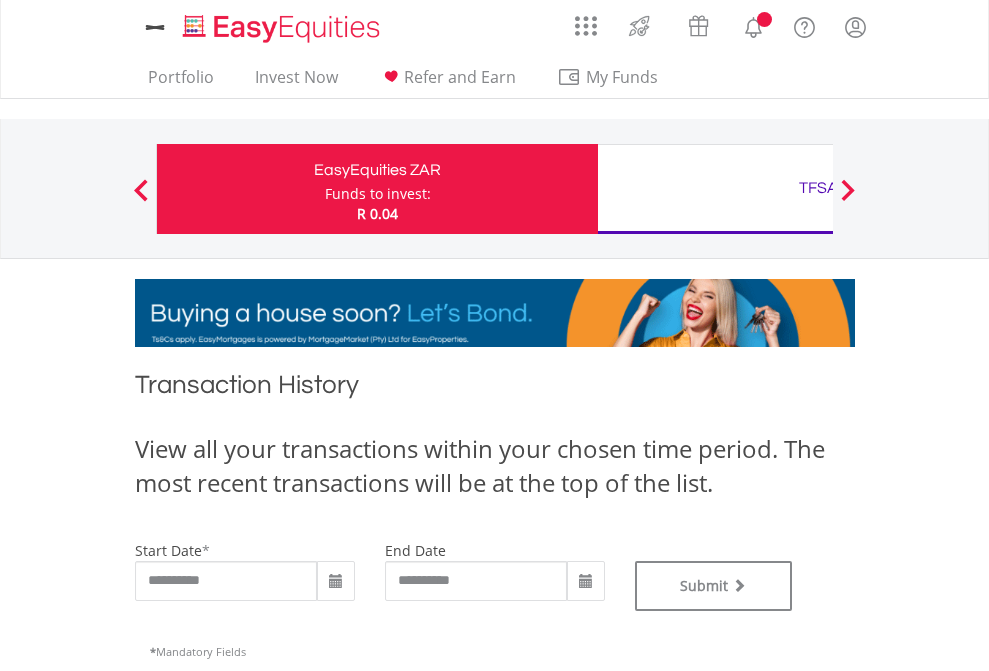 type on "**********" 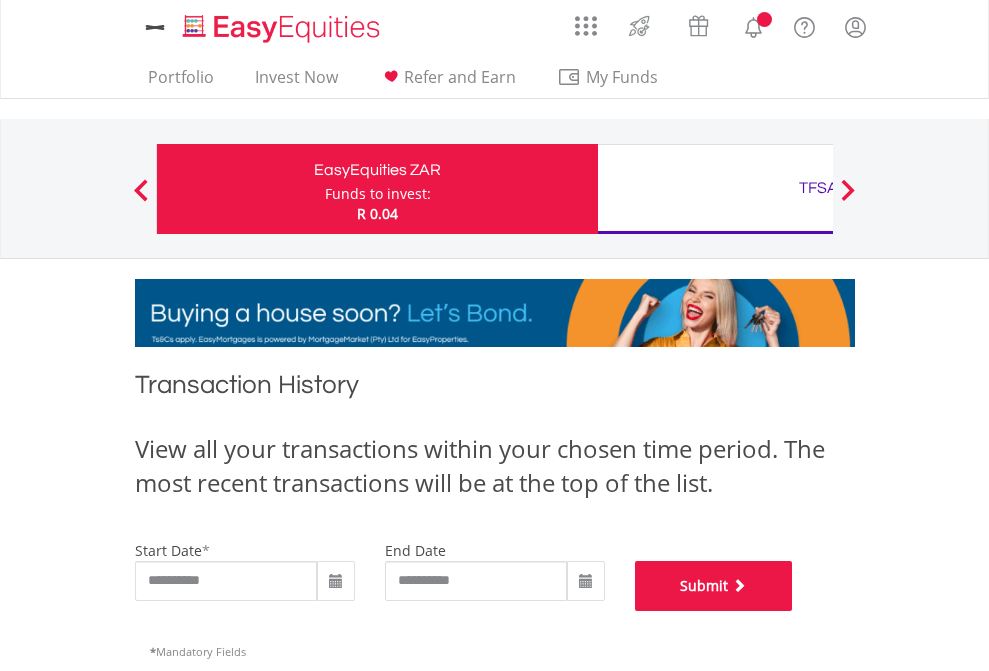 click on "Submit" at bounding box center (714, 586) 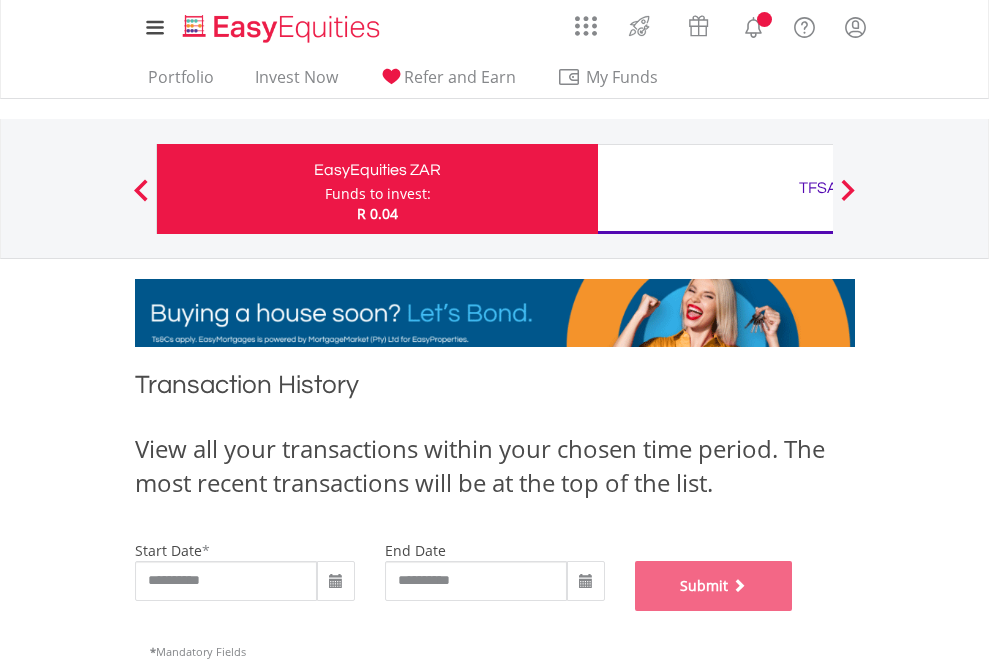 scroll, scrollTop: 811, scrollLeft: 0, axis: vertical 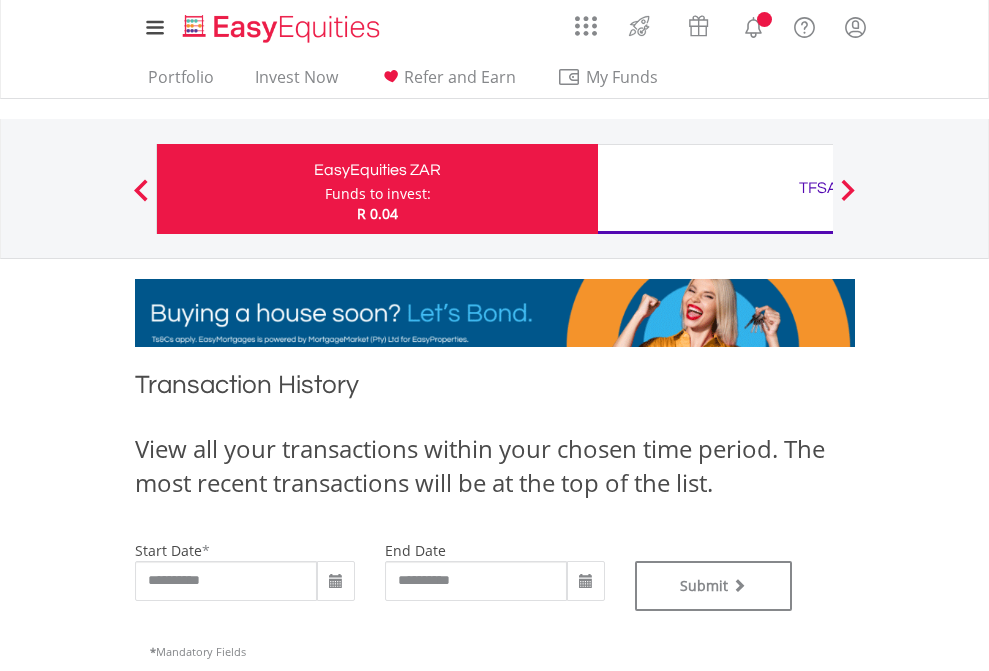 click on "TFSA" at bounding box center (818, 188) 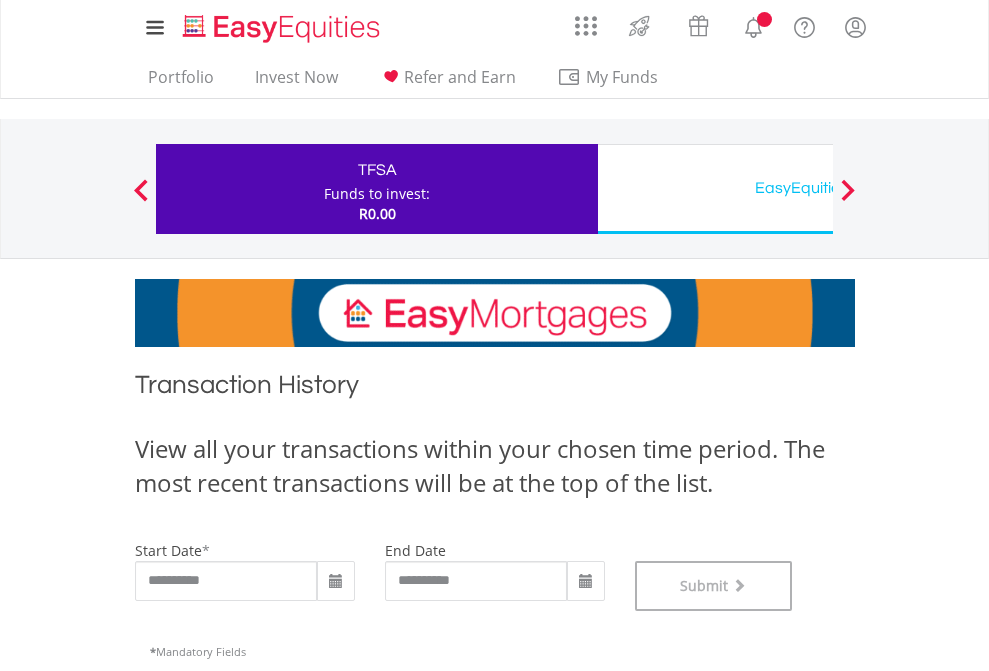 scroll, scrollTop: 811, scrollLeft: 0, axis: vertical 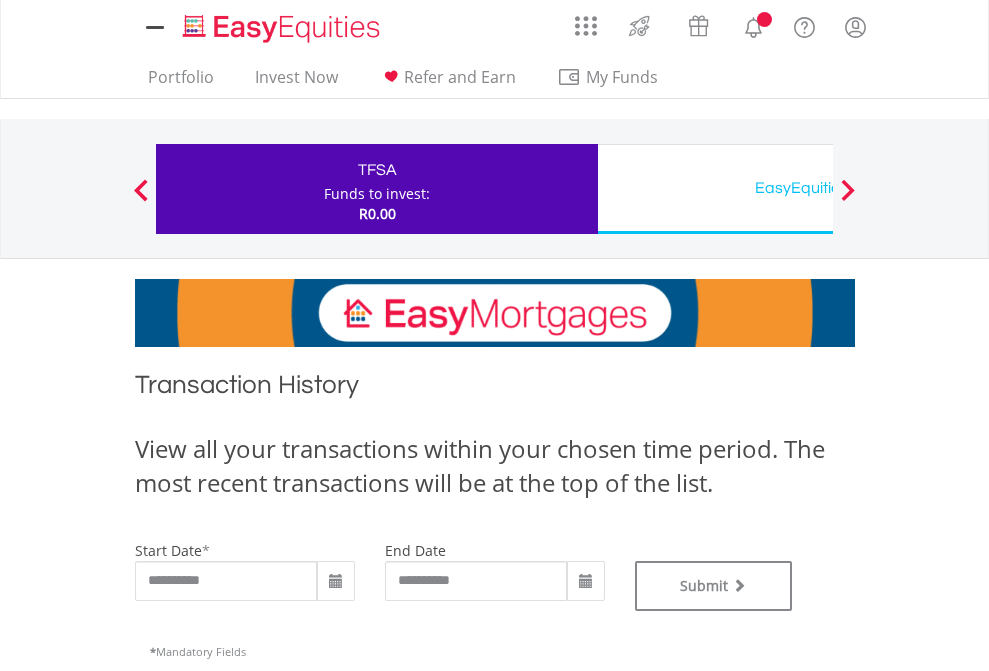 click on "EasyEquities USD" at bounding box center (818, 188) 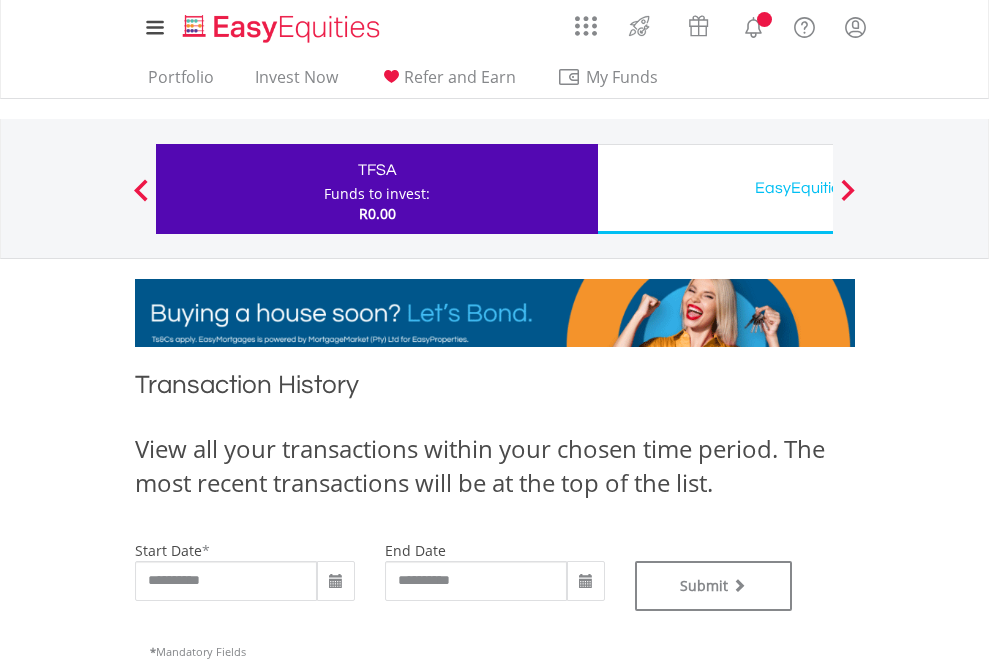 type on "**********" 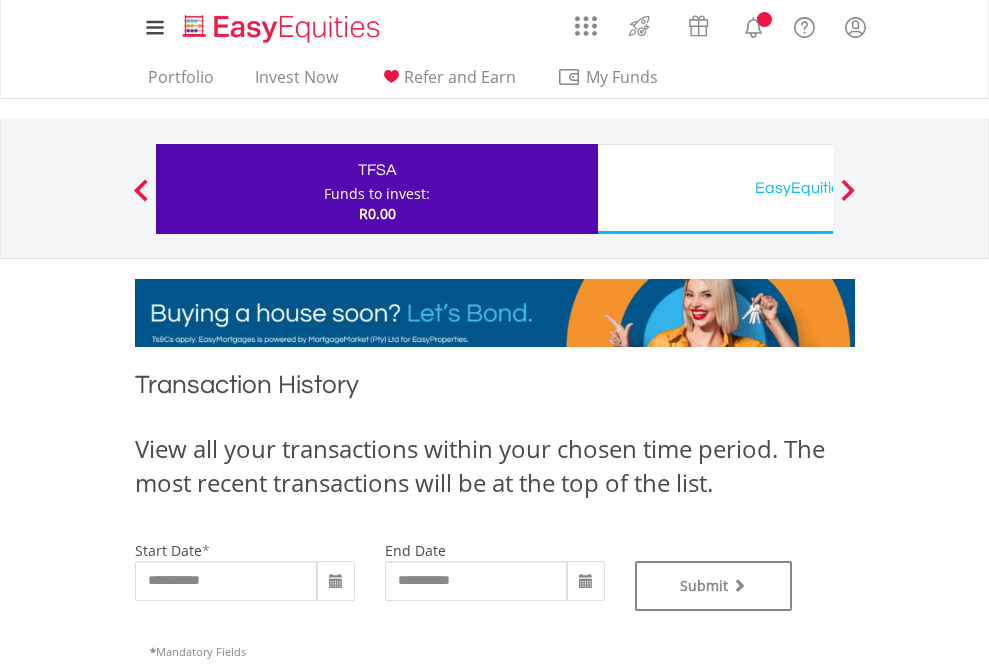 type on "**********" 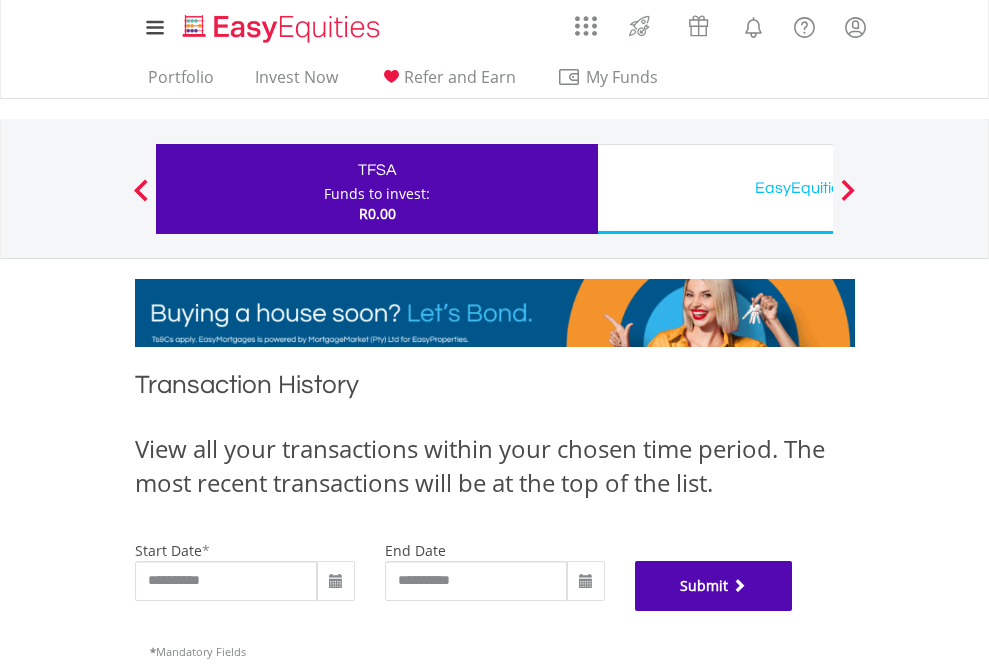 click on "Submit" at bounding box center [714, 586] 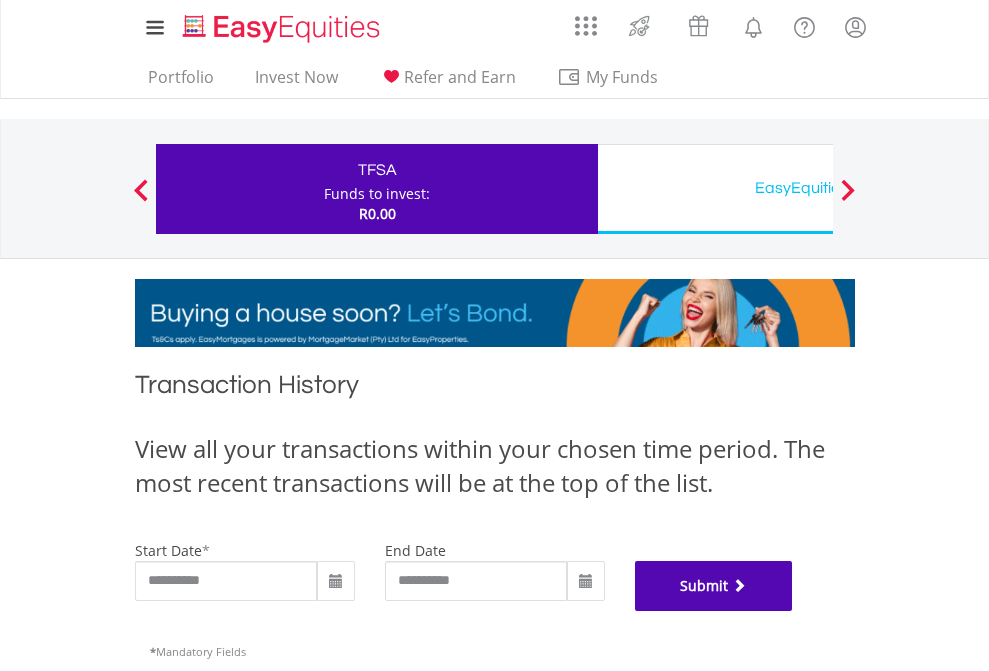 scroll, scrollTop: 811, scrollLeft: 0, axis: vertical 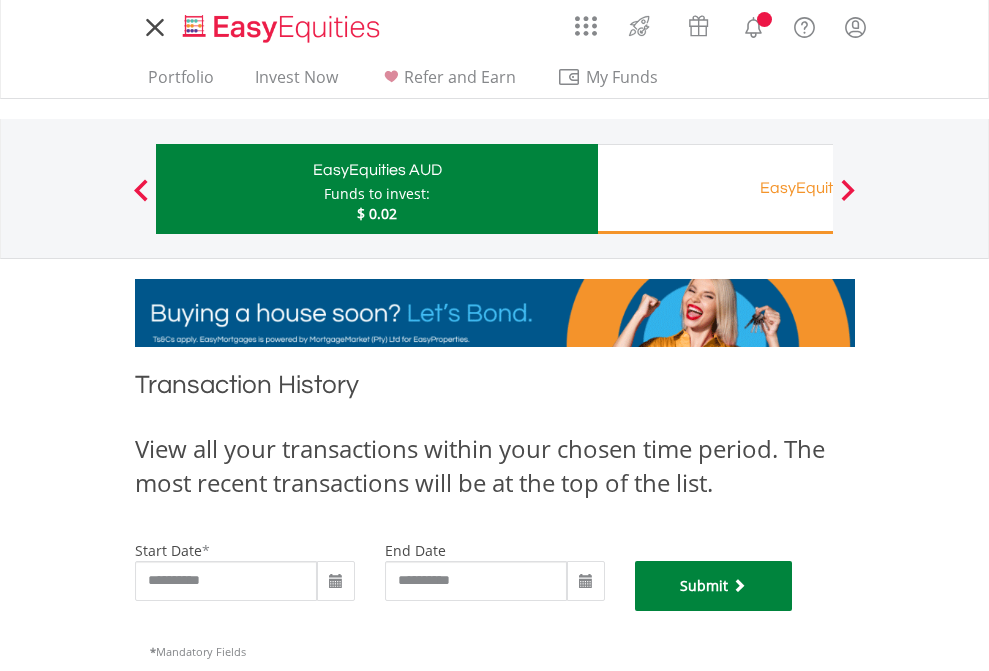 click on "Submit" at bounding box center [714, 586] 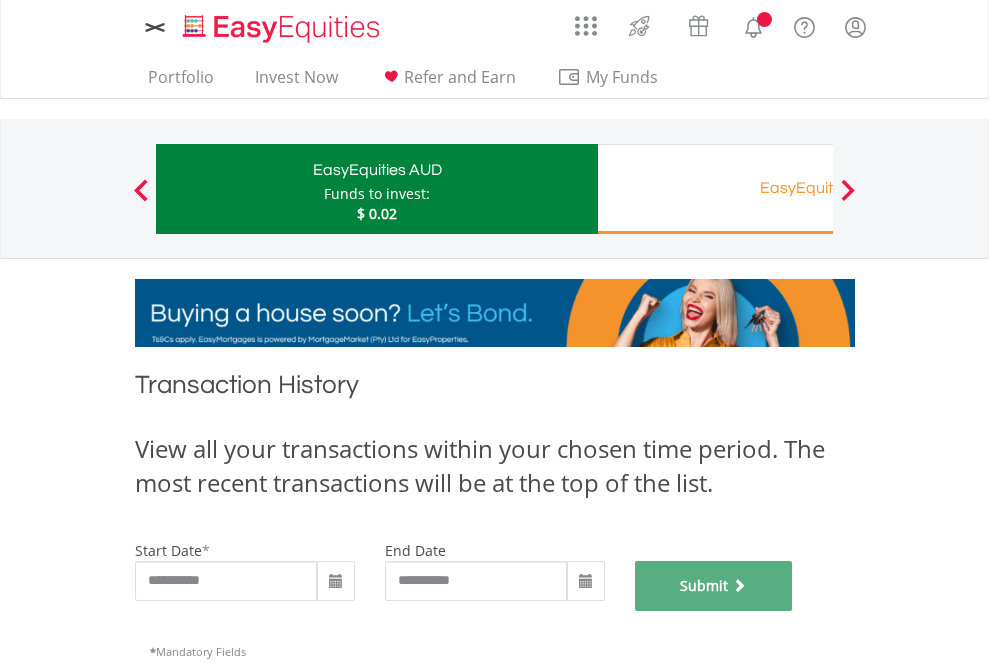 scroll, scrollTop: 811, scrollLeft: 0, axis: vertical 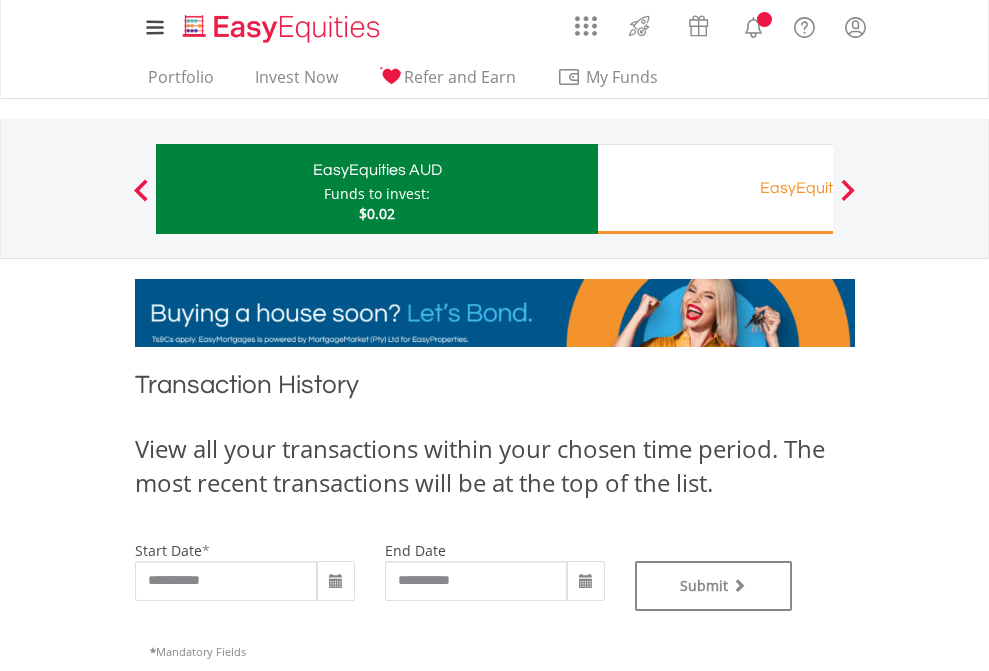 click on "EasyEquities RA" at bounding box center [818, 188] 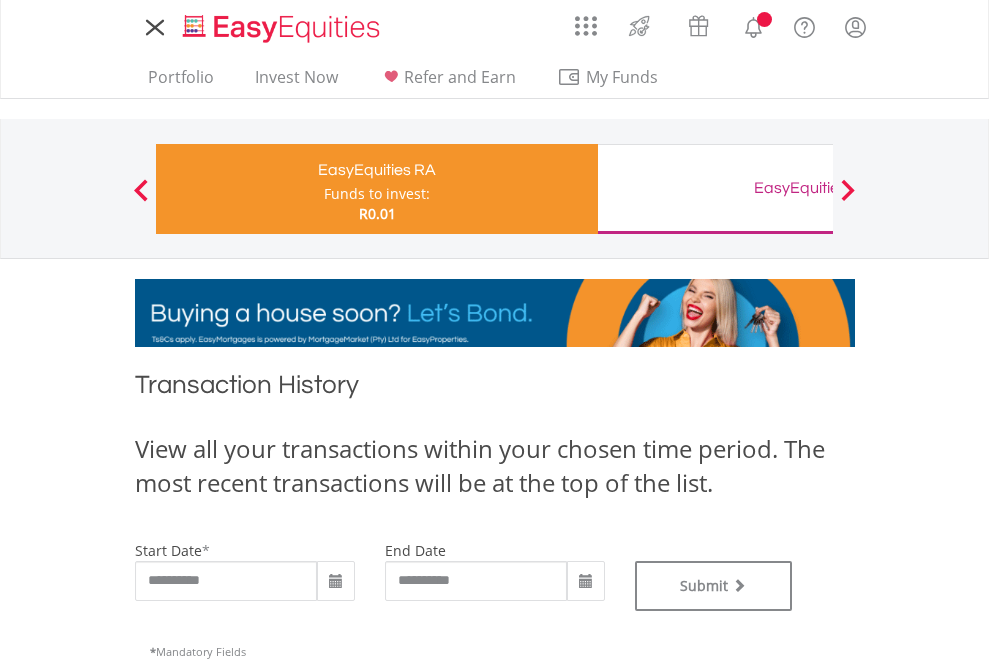 scroll, scrollTop: 0, scrollLeft: 0, axis: both 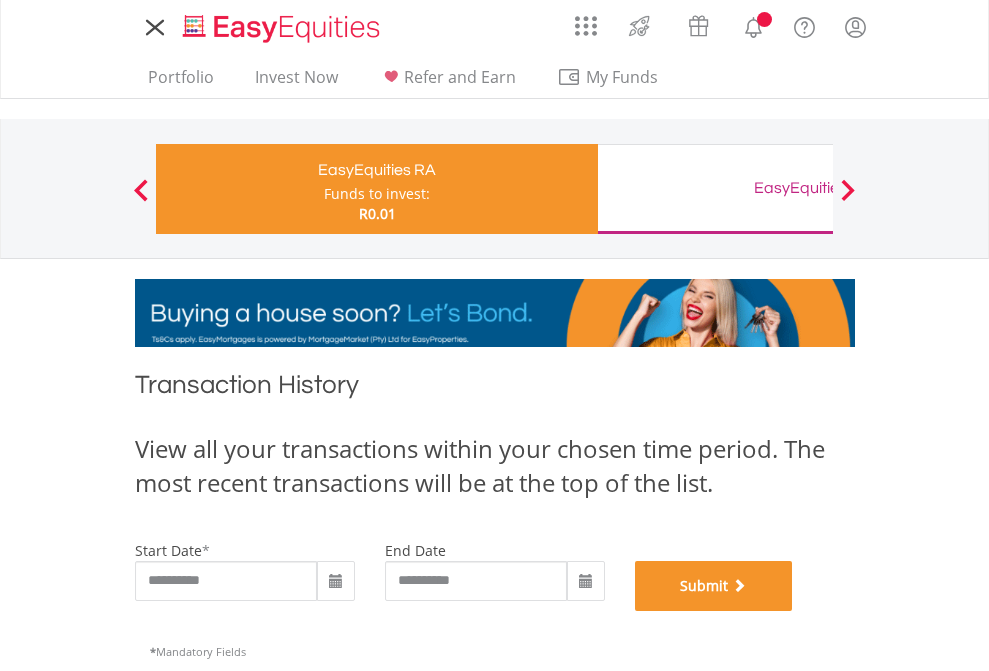 click on "Submit" at bounding box center [714, 586] 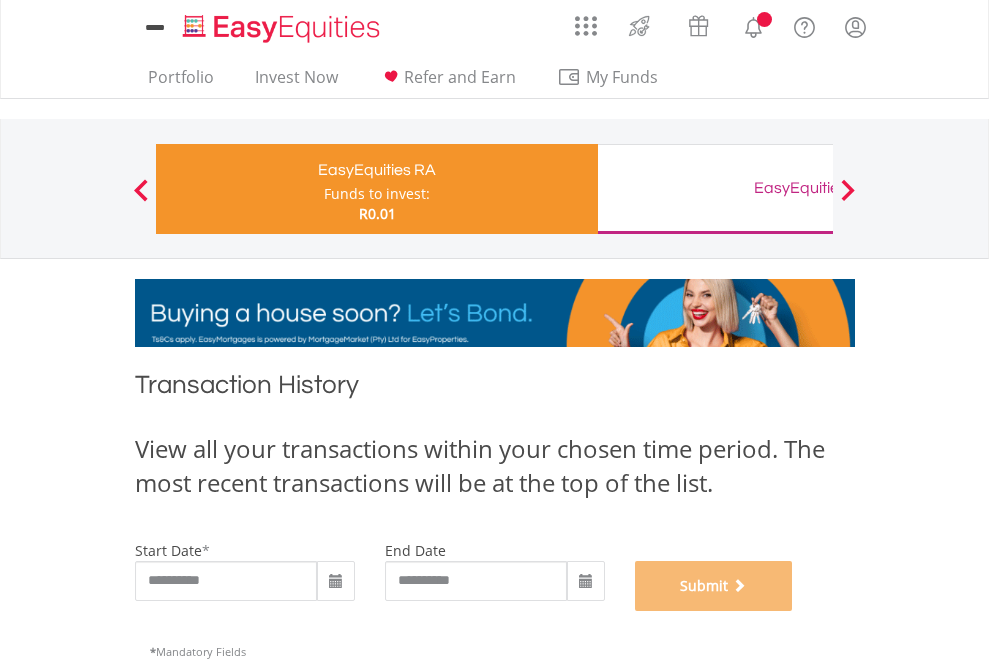 scroll, scrollTop: 811, scrollLeft: 0, axis: vertical 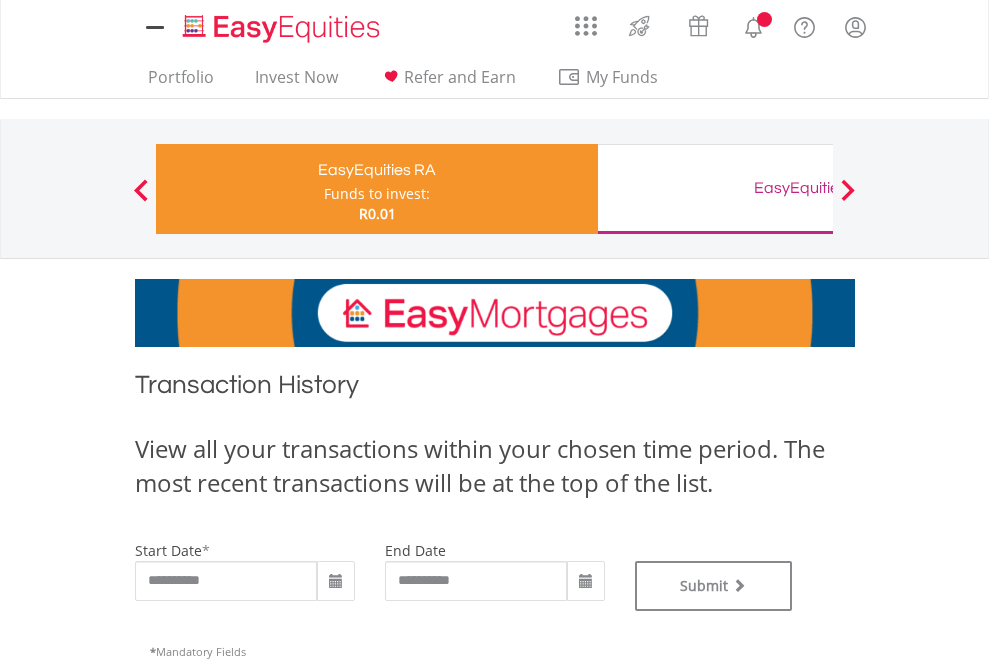 click on "EasyEquities GBP" at bounding box center [818, 188] 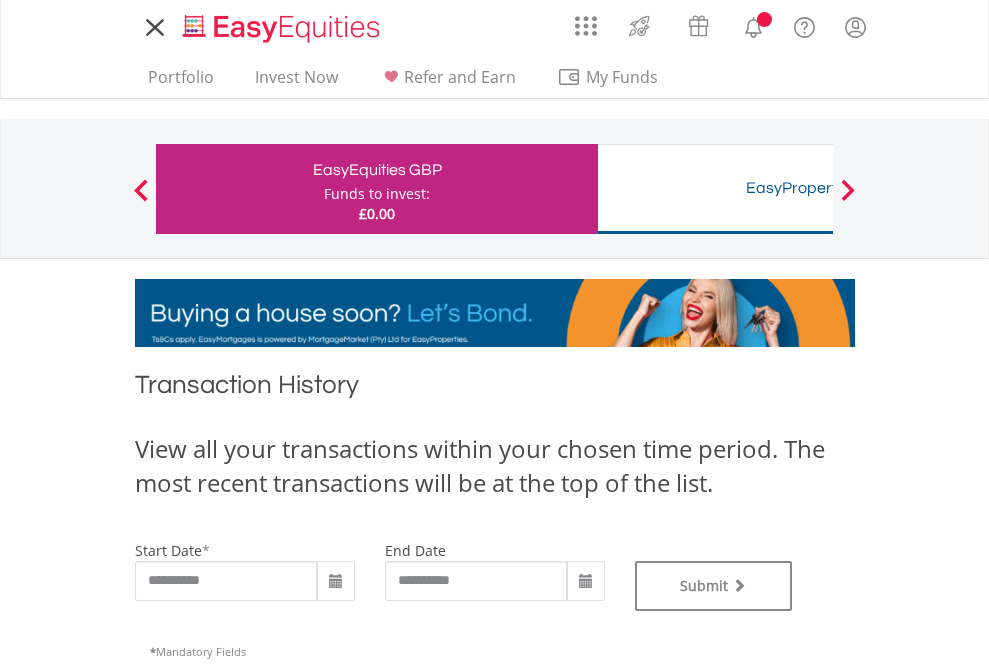 scroll, scrollTop: 0, scrollLeft: 0, axis: both 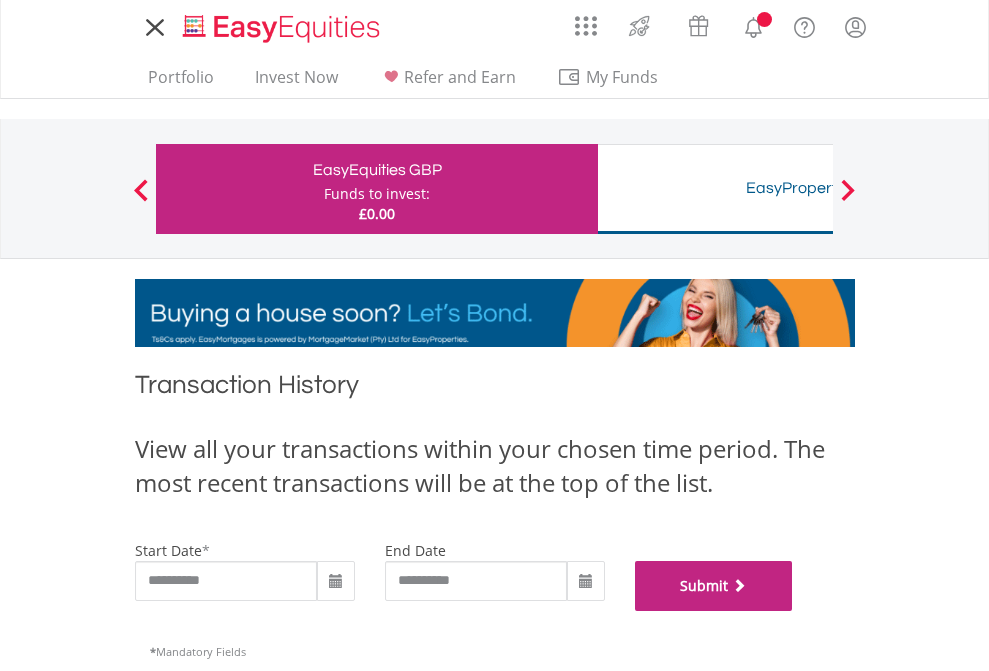 click on "Submit" at bounding box center [714, 586] 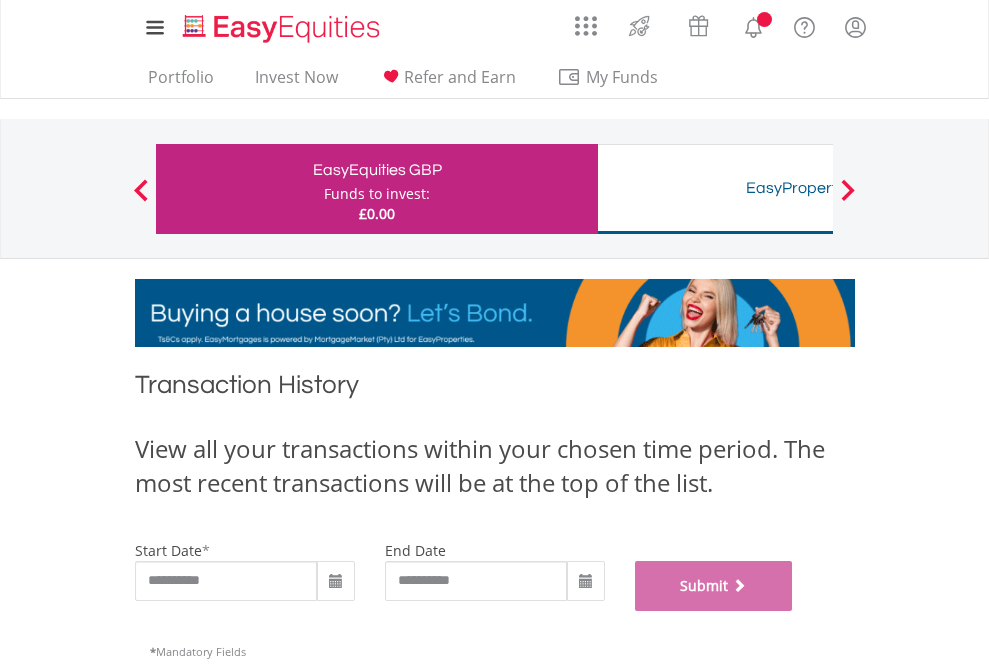 scroll, scrollTop: 811, scrollLeft: 0, axis: vertical 